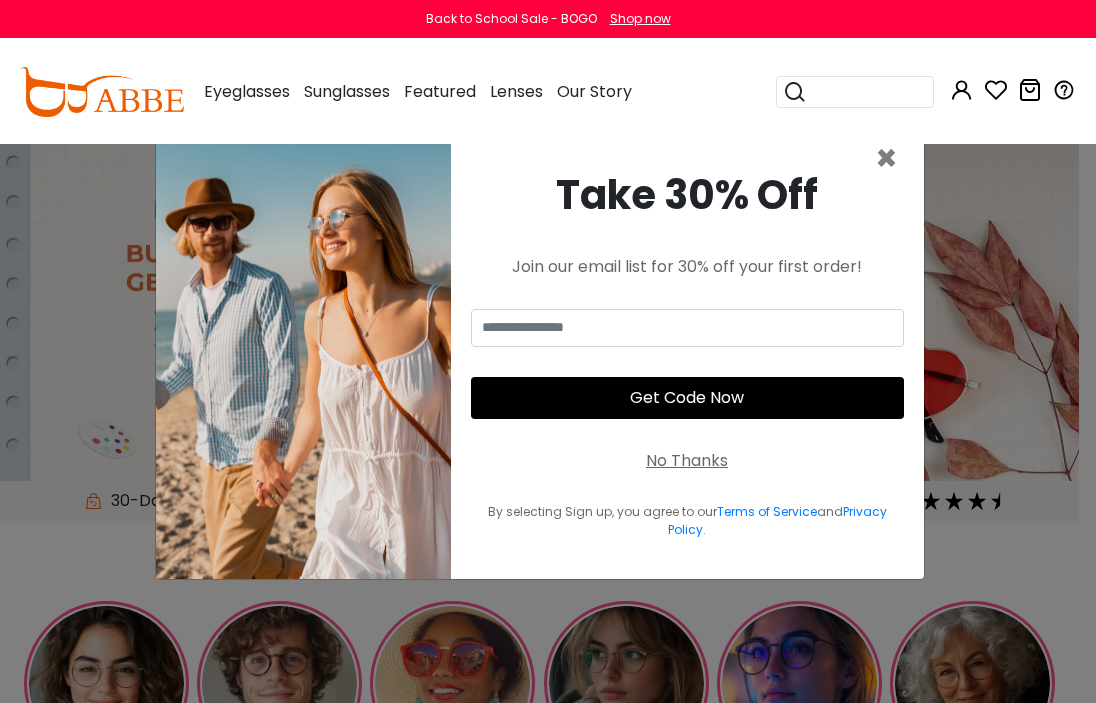 scroll, scrollTop: 0, scrollLeft: 0, axis: both 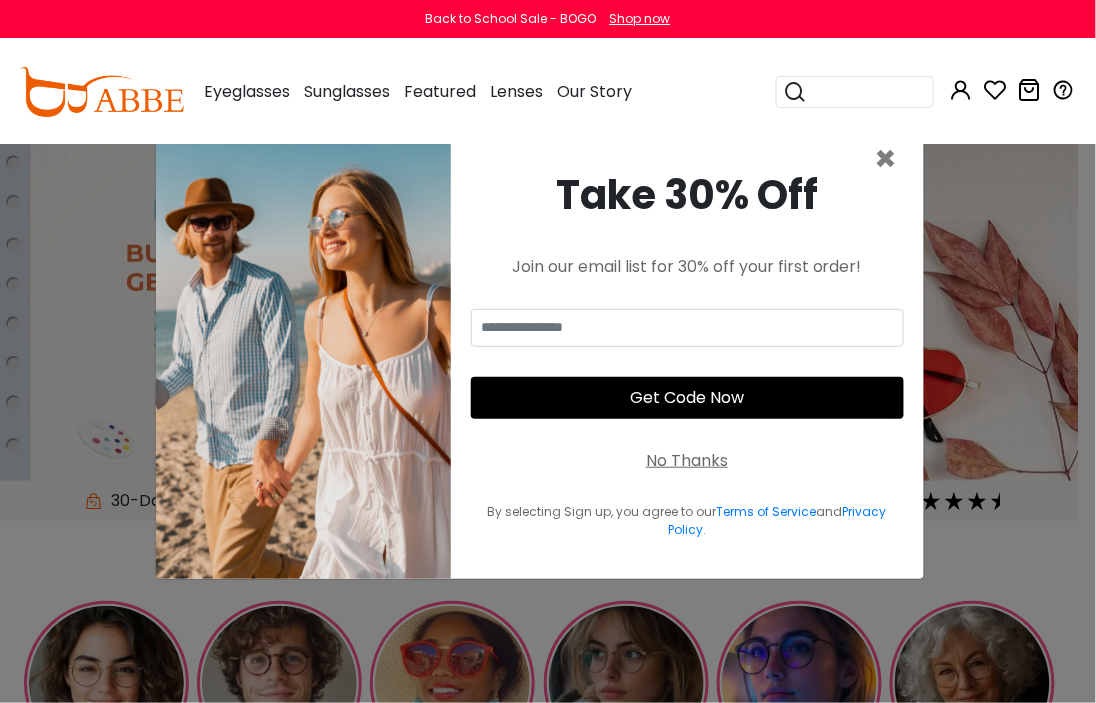 click on "Take 30% Off
Join our email list for 30% off your first order!
Get Code Now
No Thanks
By selecting Sign up, you agree to our
Terms of Service
and
Privacy Policy ." at bounding box center (687, 352) 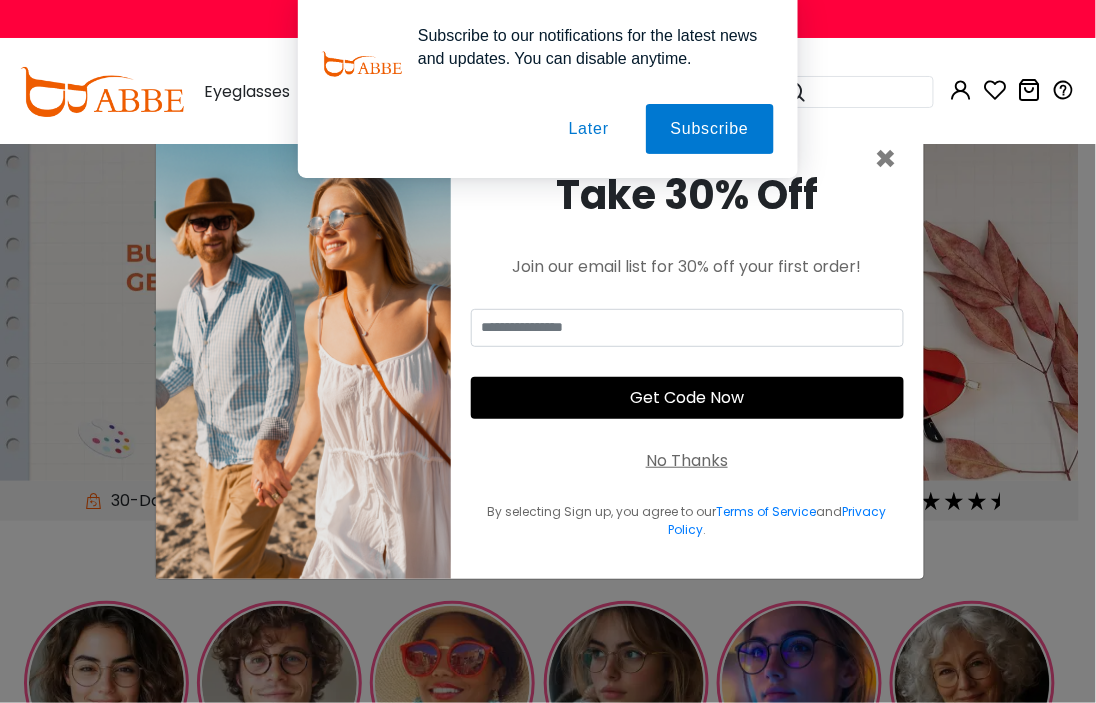 click on "Take 30% Off
Join our email list for 30% off your first order!
Get Code Now
No Thanks
By selecting Sign up, you agree to our
Terms of Service
and
Privacy Policy ." at bounding box center (687, 352) 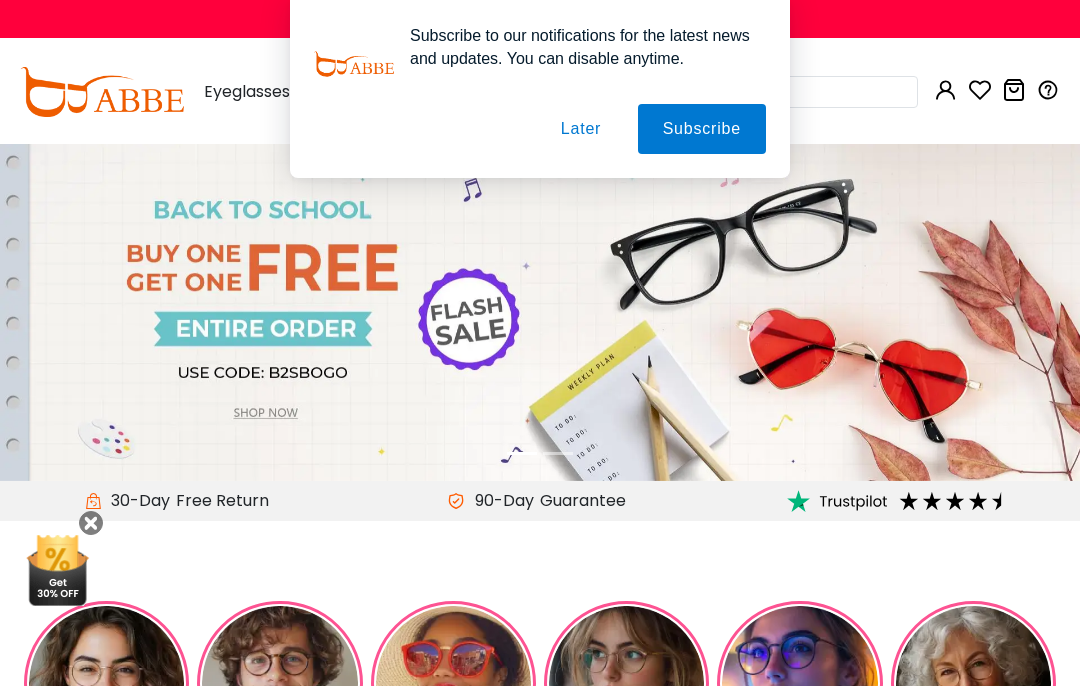 click at bounding box center (540, 453) 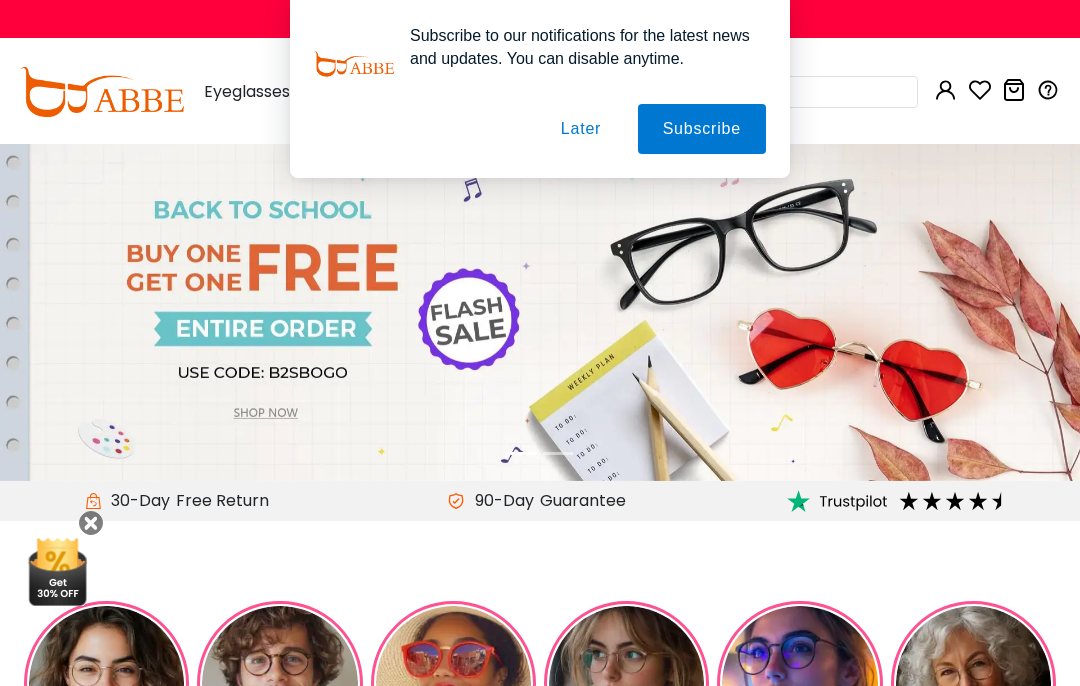 click on "Guarantee" at bounding box center [583, 501] 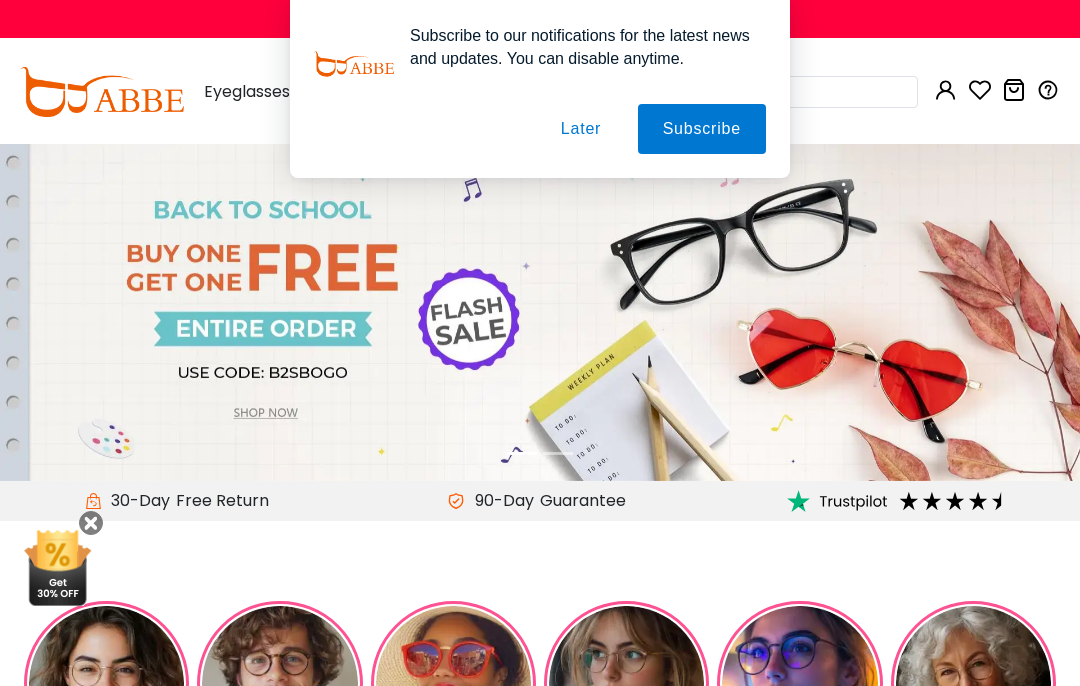 click at bounding box center [626, 683] 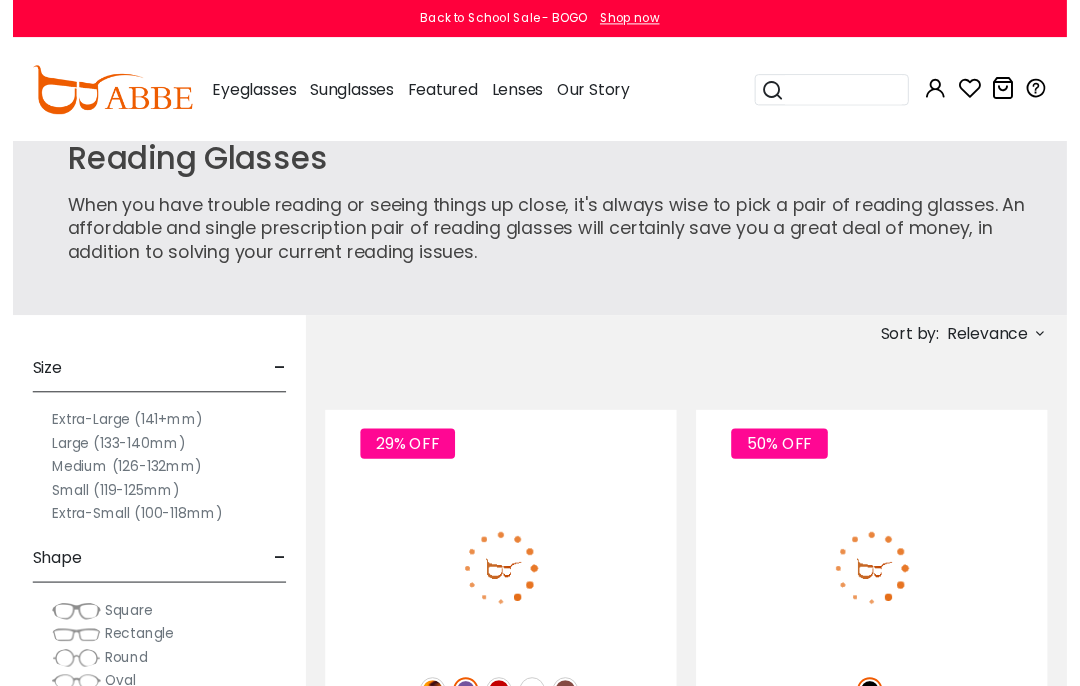 scroll, scrollTop: 0, scrollLeft: 0, axis: both 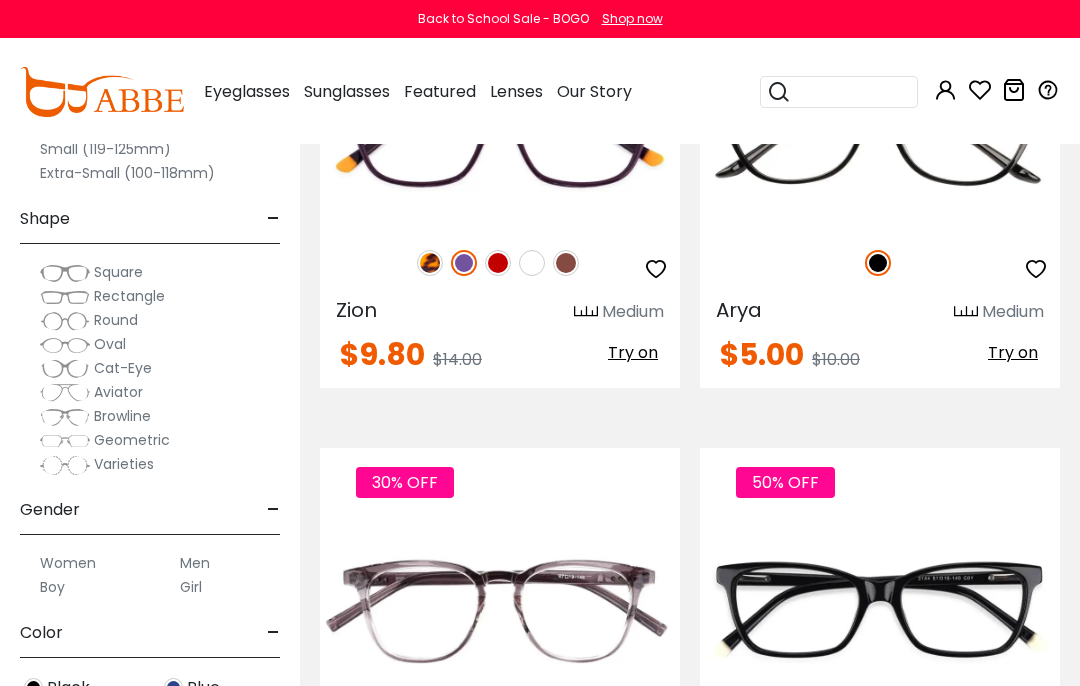 click on "29% OFF
Zion
Medium
$9.80 Try on" at bounding box center [690, 7029] 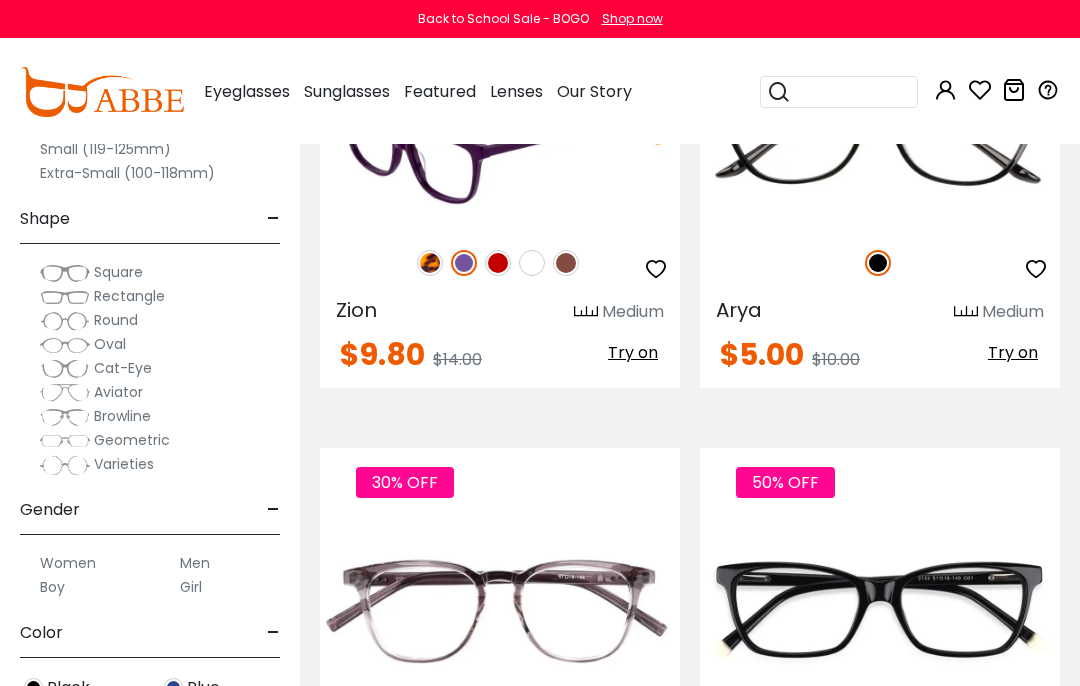 click at bounding box center (500, 138) 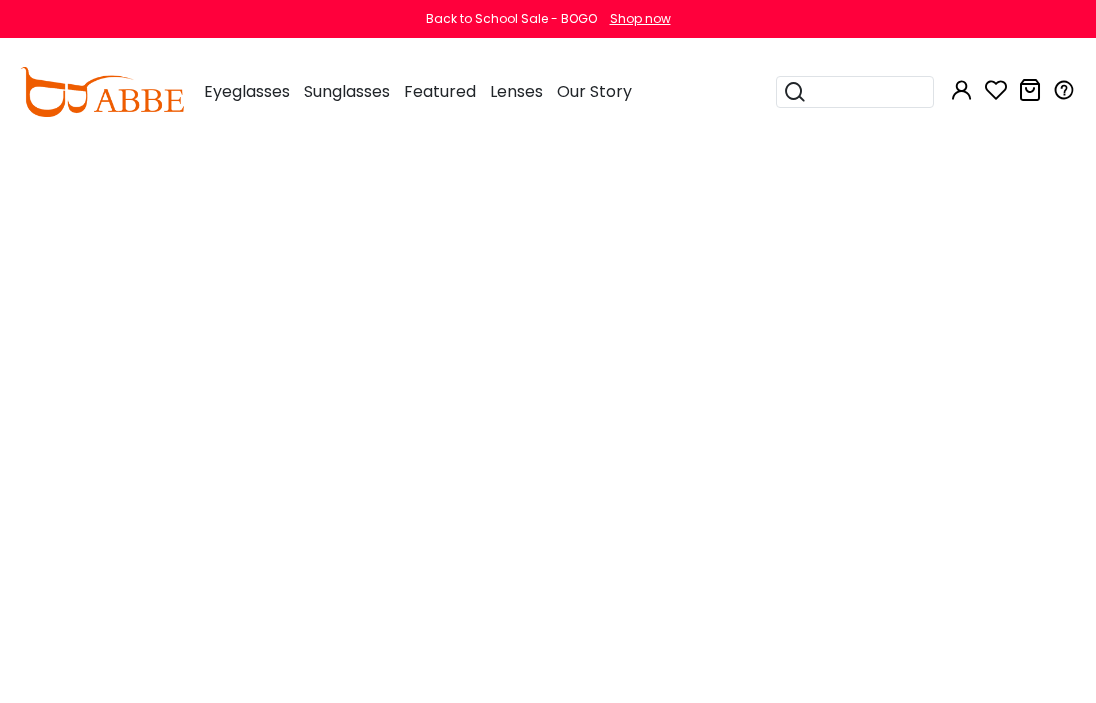 scroll, scrollTop: 0, scrollLeft: 0, axis: both 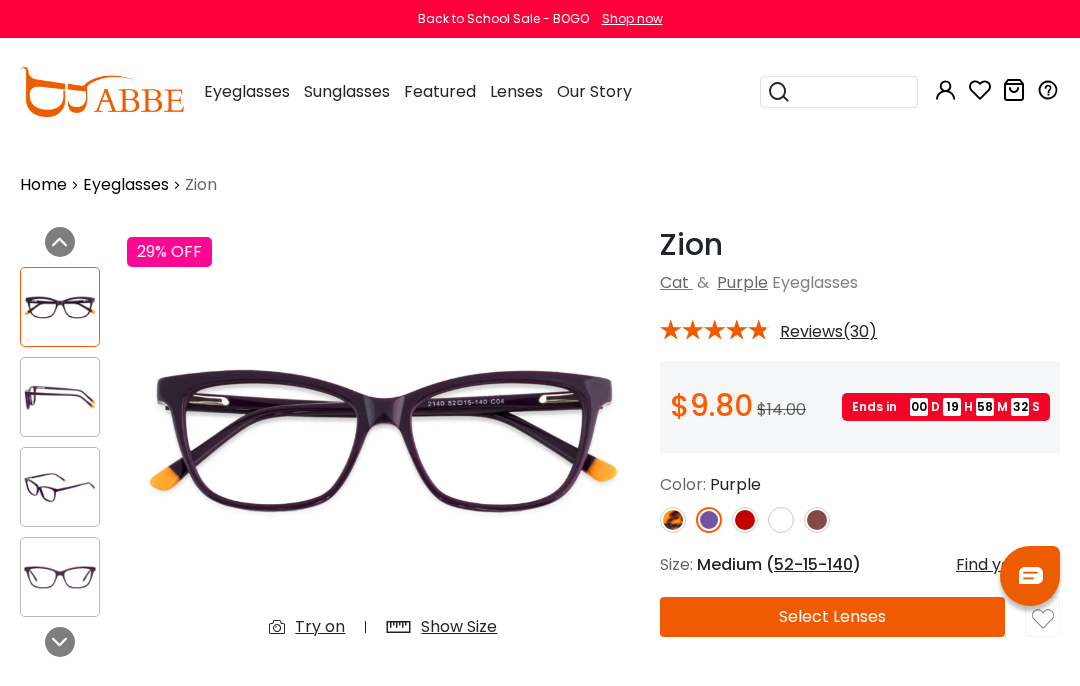 drag, startPoint x: 285, startPoint y: 426, endPoint x: 273, endPoint y: 430, distance: 12.649111 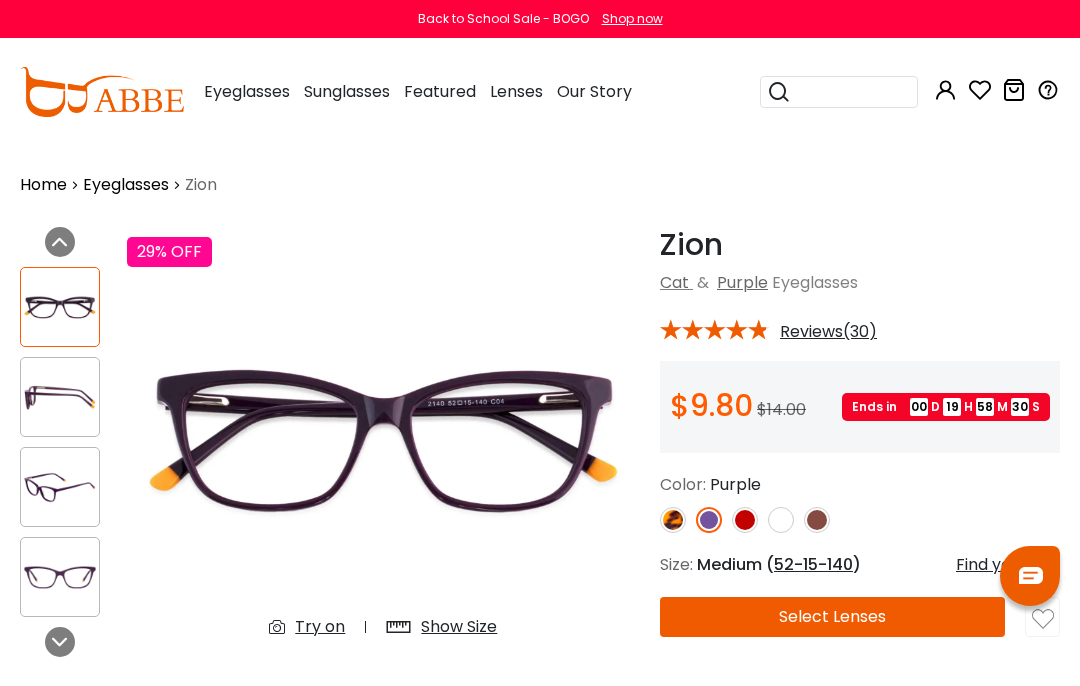 click on "Select Lenses" at bounding box center (832, 617) 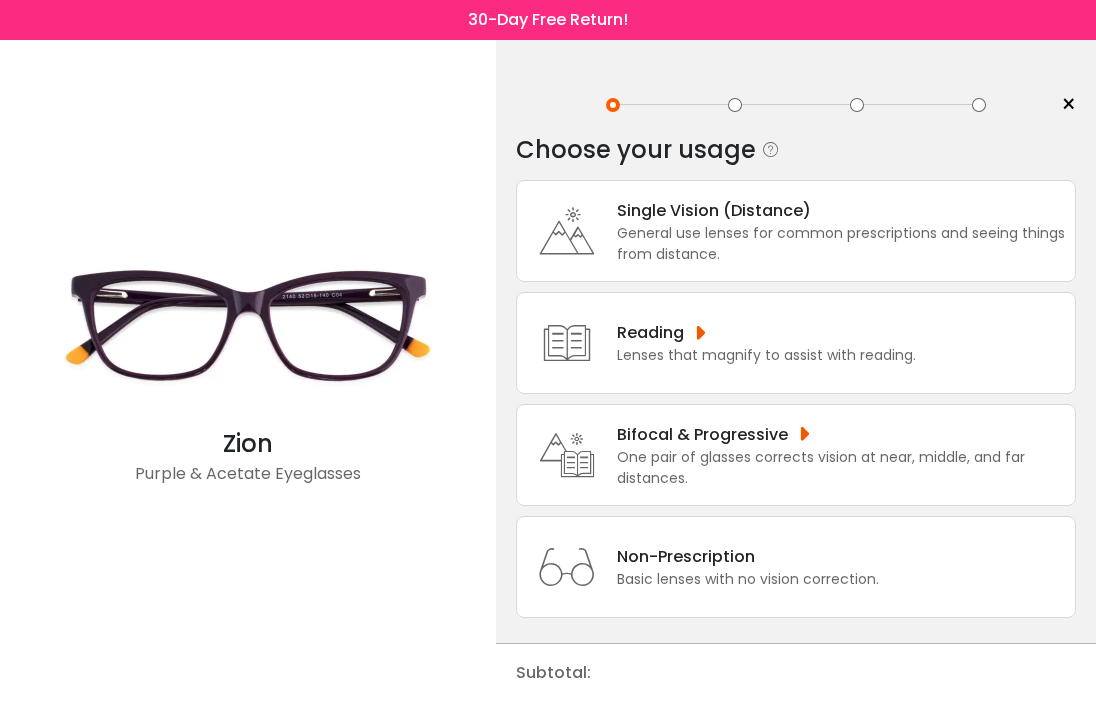 scroll, scrollTop: 0, scrollLeft: 0, axis: both 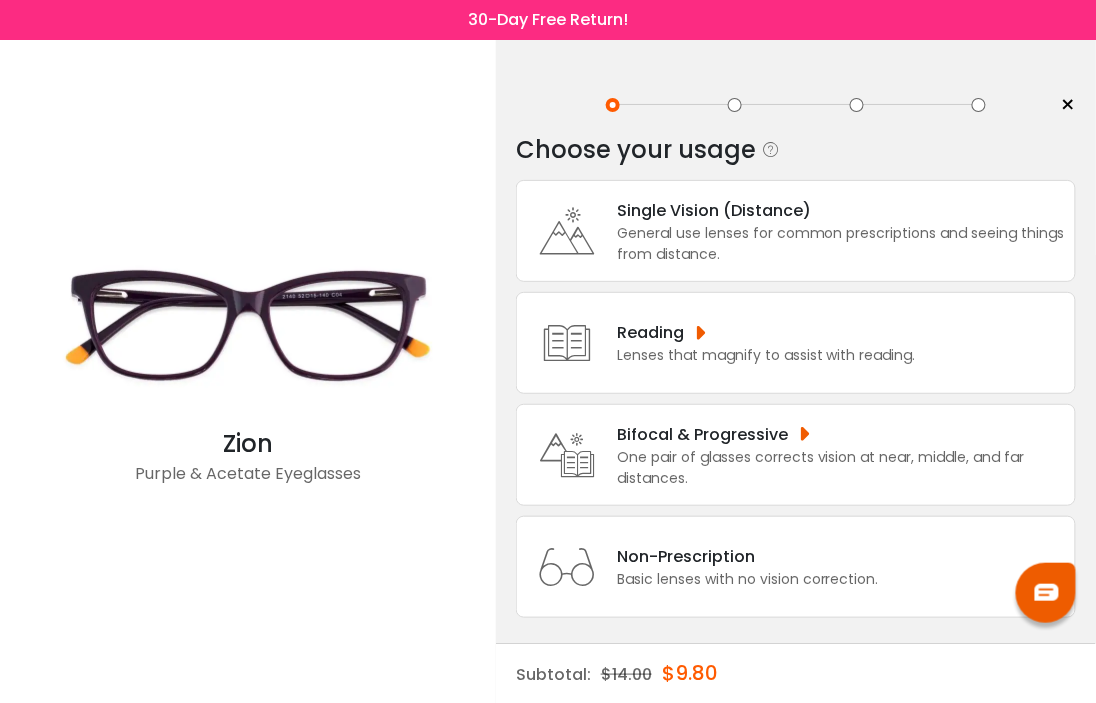 click on "Non-Prescription
Basic lenses with no vision correction." at bounding box center (796, 567) 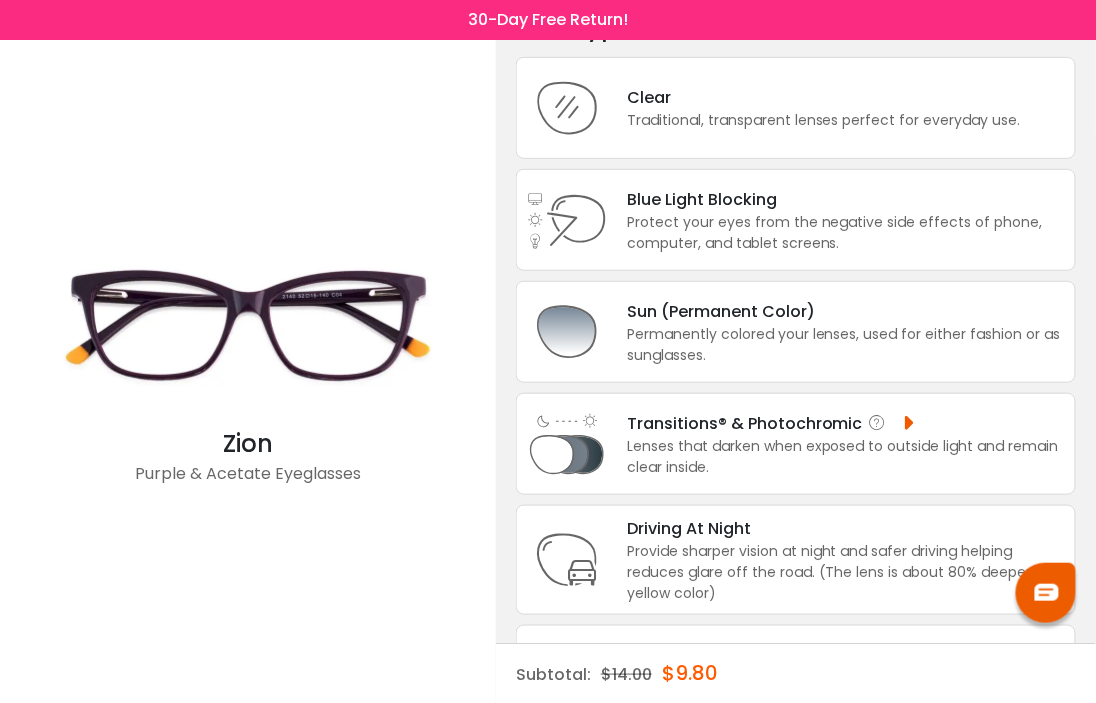 scroll, scrollTop: 0, scrollLeft: 0, axis: both 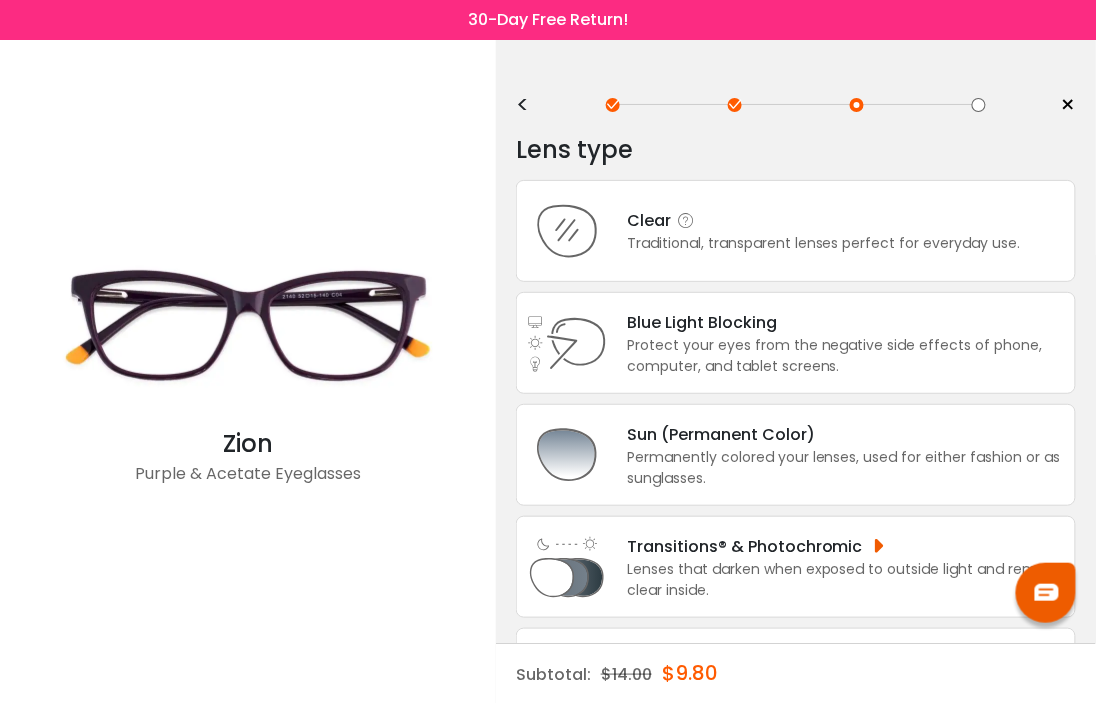 click on "Clear
Traditional, transparent lenses perfect for everyday use." at bounding box center [796, 231] 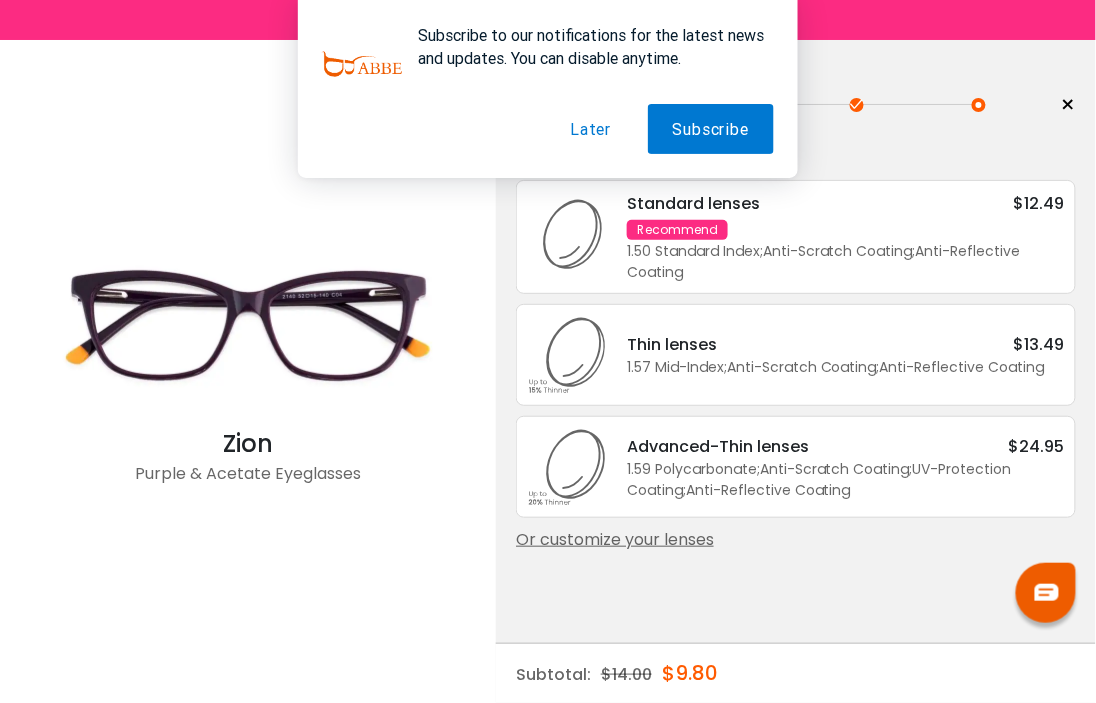click on "Standard lenses
$12.49
Recommend
1.50 Standard Index ;
Anti-Scratch Coating ;
Anti-Reflective Coating ;" at bounding box center (836, 237) 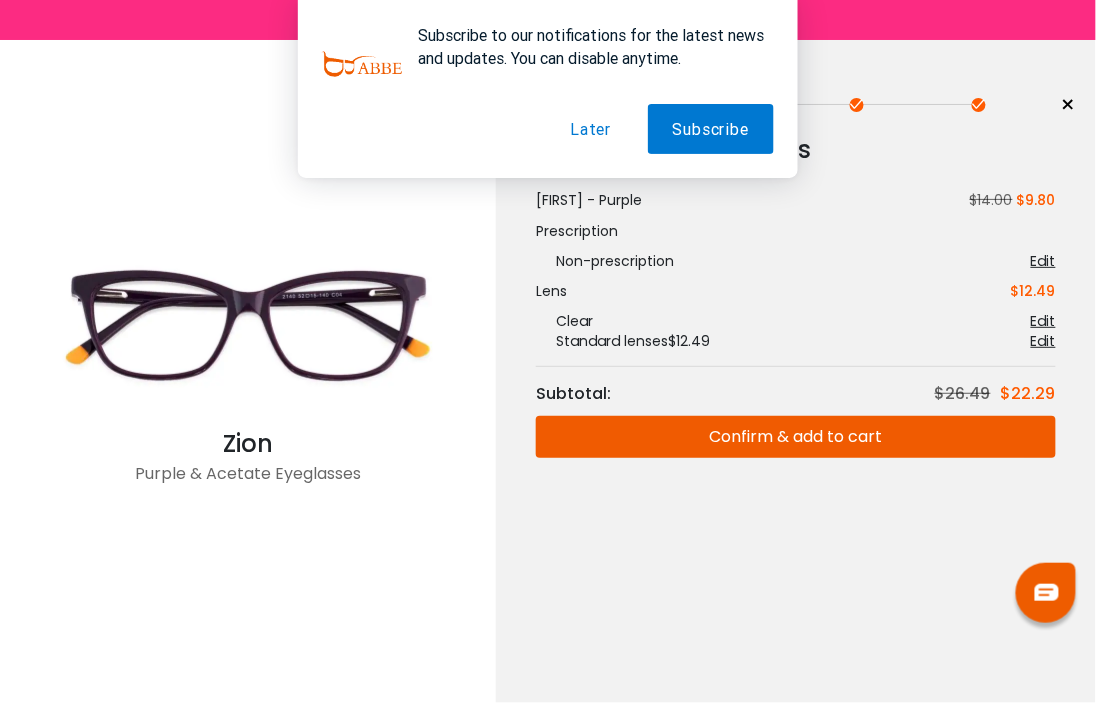 drag, startPoint x: 614, startPoint y: 146, endPoint x: 623, endPoint y: 130, distance: 18.35756 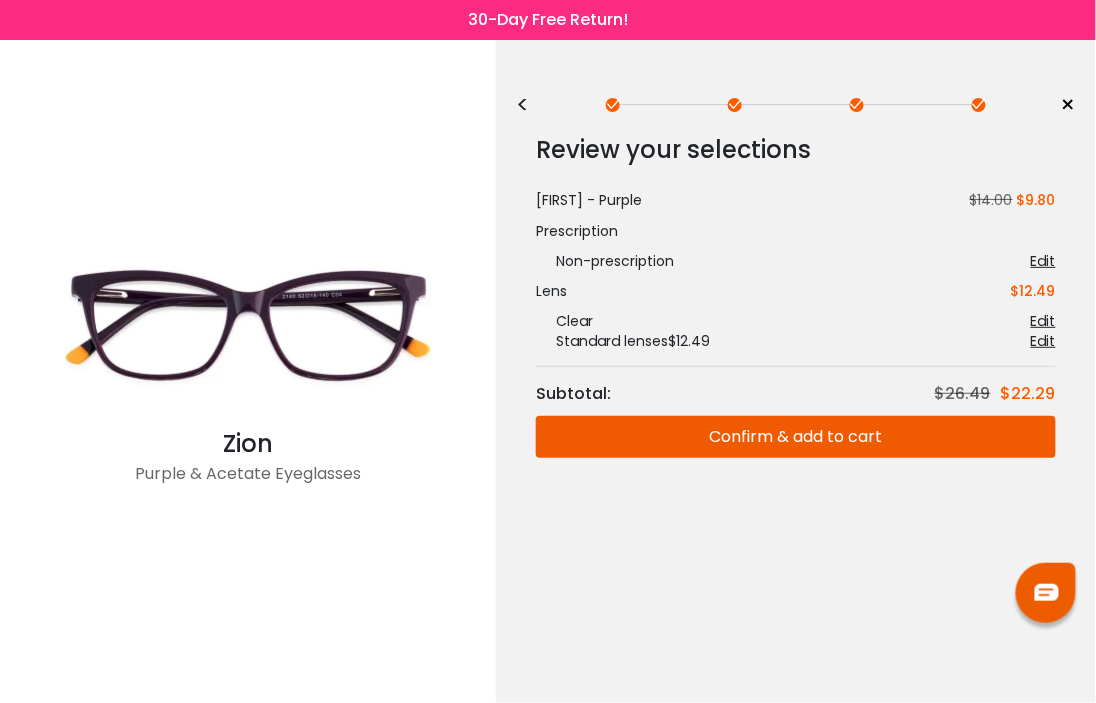 click on "Subscribe to our notifications for the latest news and updates. You can disable anytime. Subscribe Later" at bounding box center (548, 89) 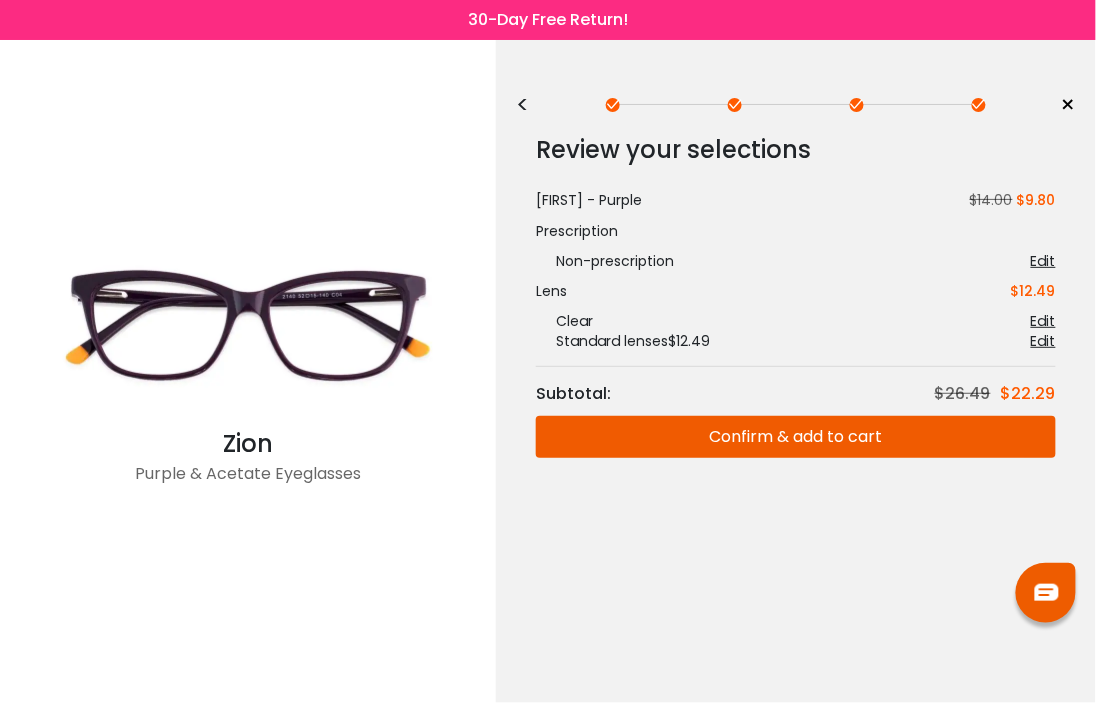 click on "Review your selections
Subtotal:
$26.49
$22.29
Zion
- Purple
$14.00
$9.80
Prescription
Non-prescription
Edit
Your Prescription
Edit
- PD Extra Charge
$7.49
Lens $12.49" at bounding box center (796, 344) 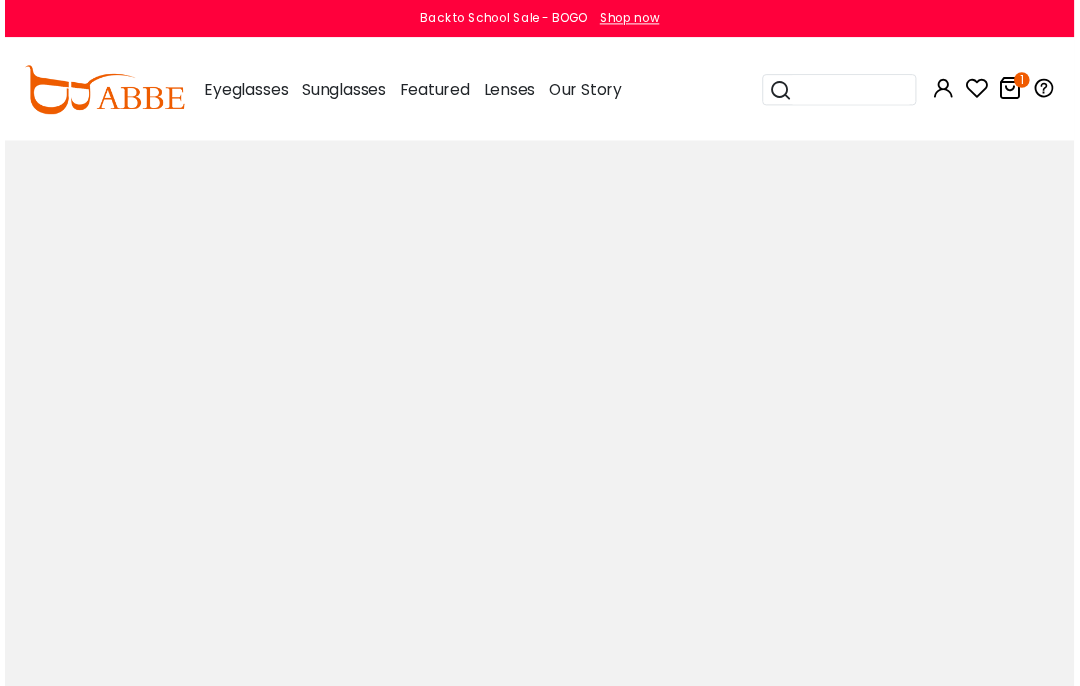 scroll, scrollTop: 0, scrollLeft: 0, axis: both 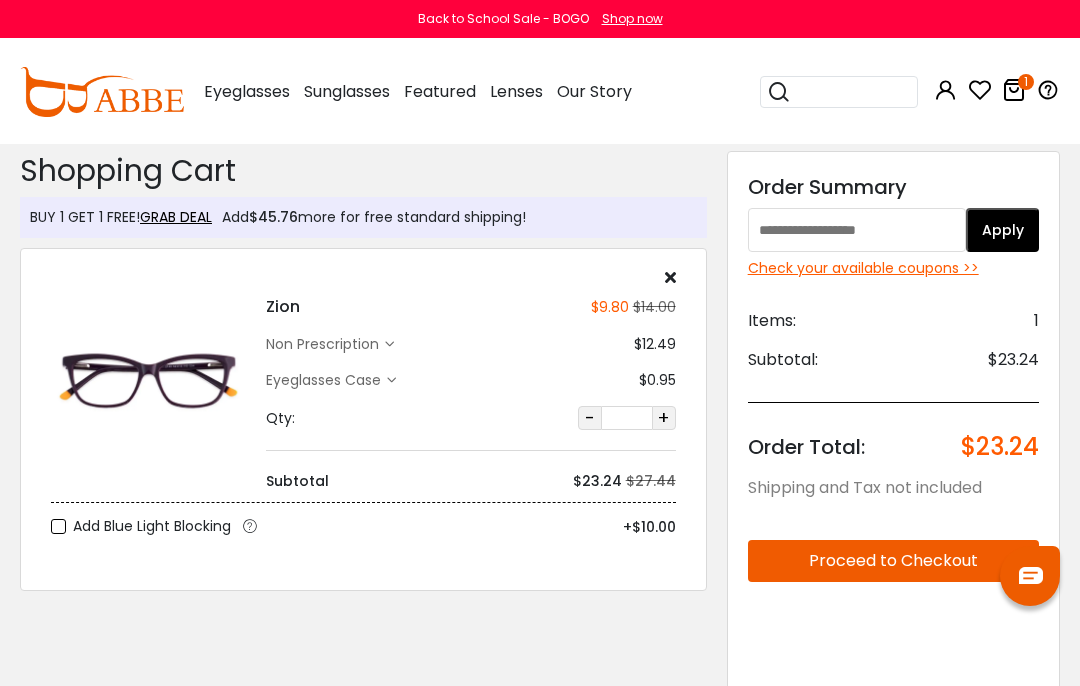 paste on "********" 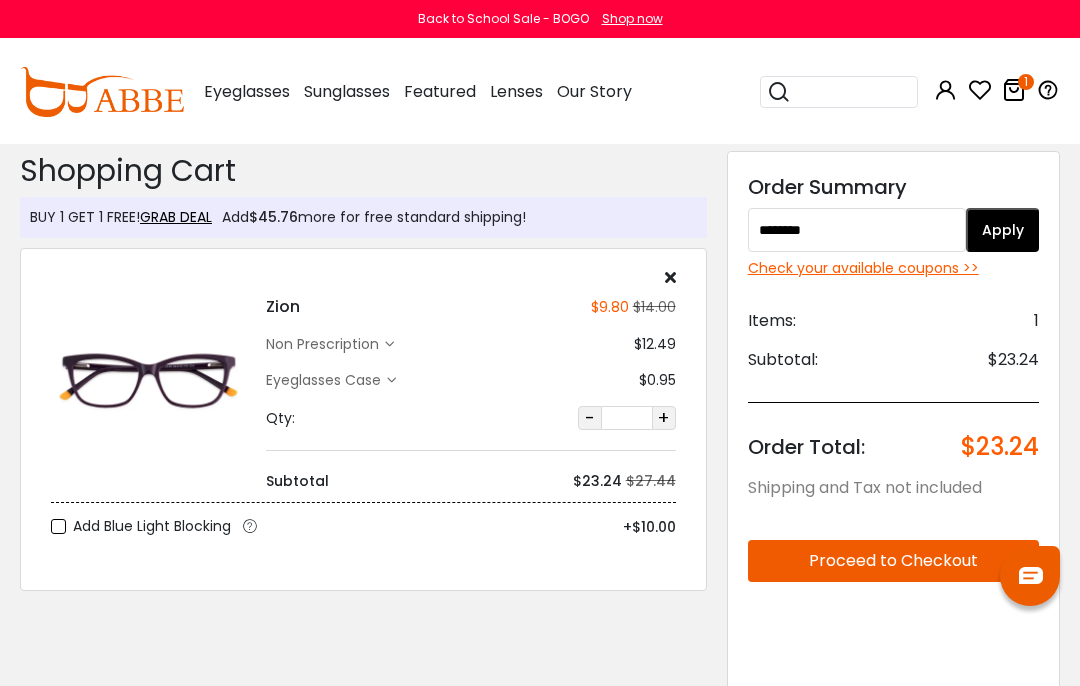 click on "********" at bounding box center [857, 230] 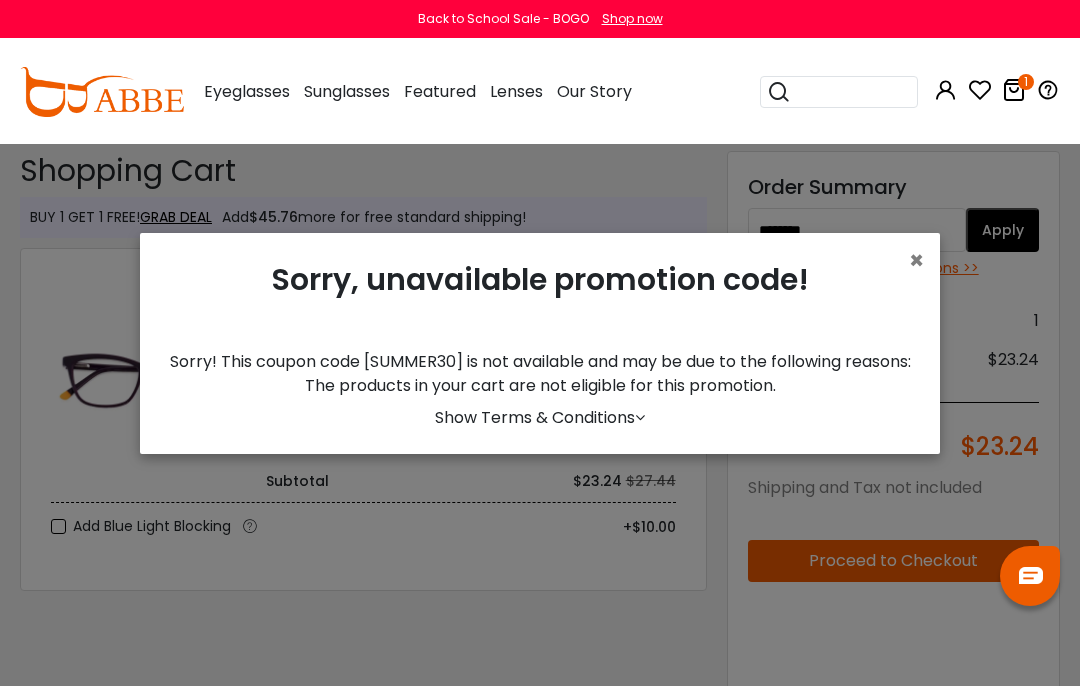 click on "Show Terms & Conditions" at bounding box center [540, 417] 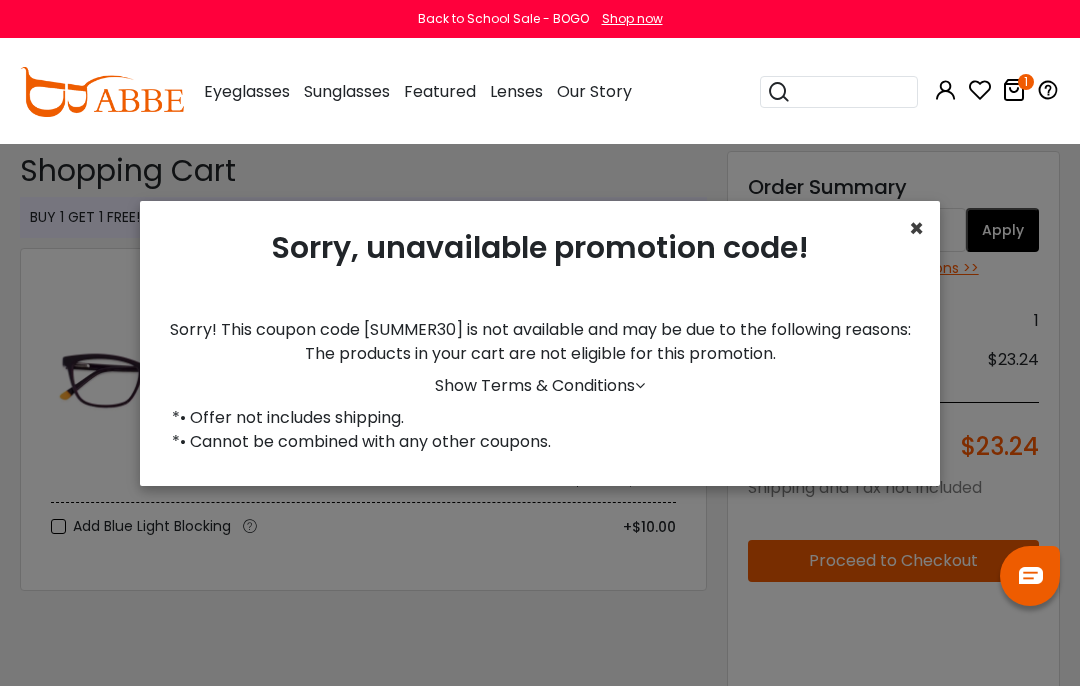click on "×" at bounding box center (916, 228) 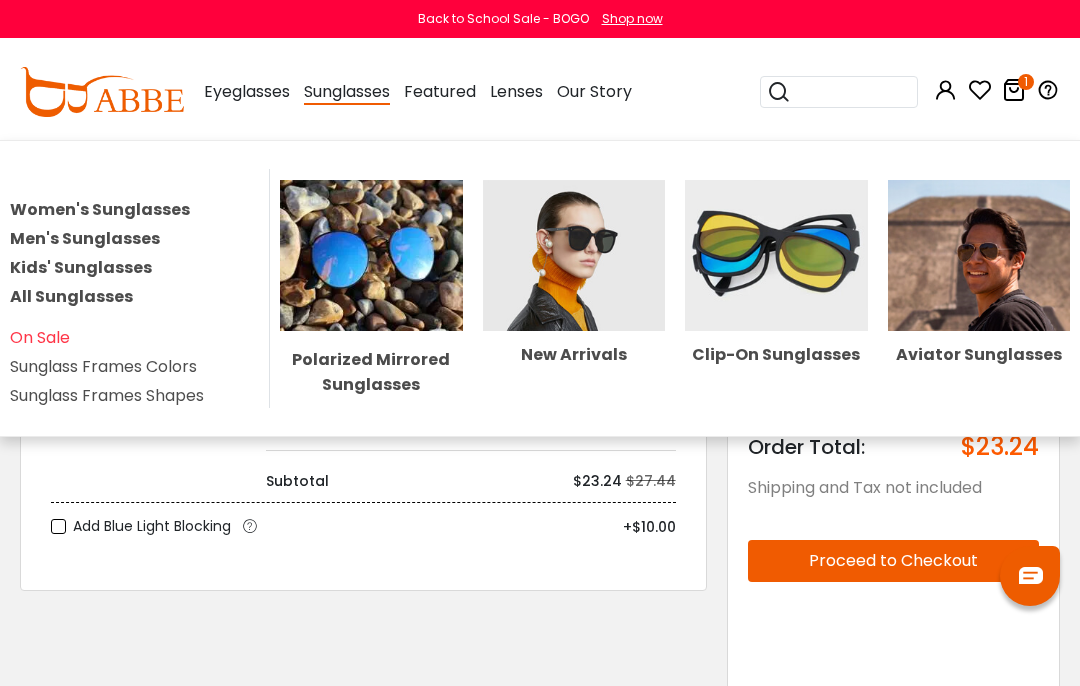 click at bounding box center (776, 255) 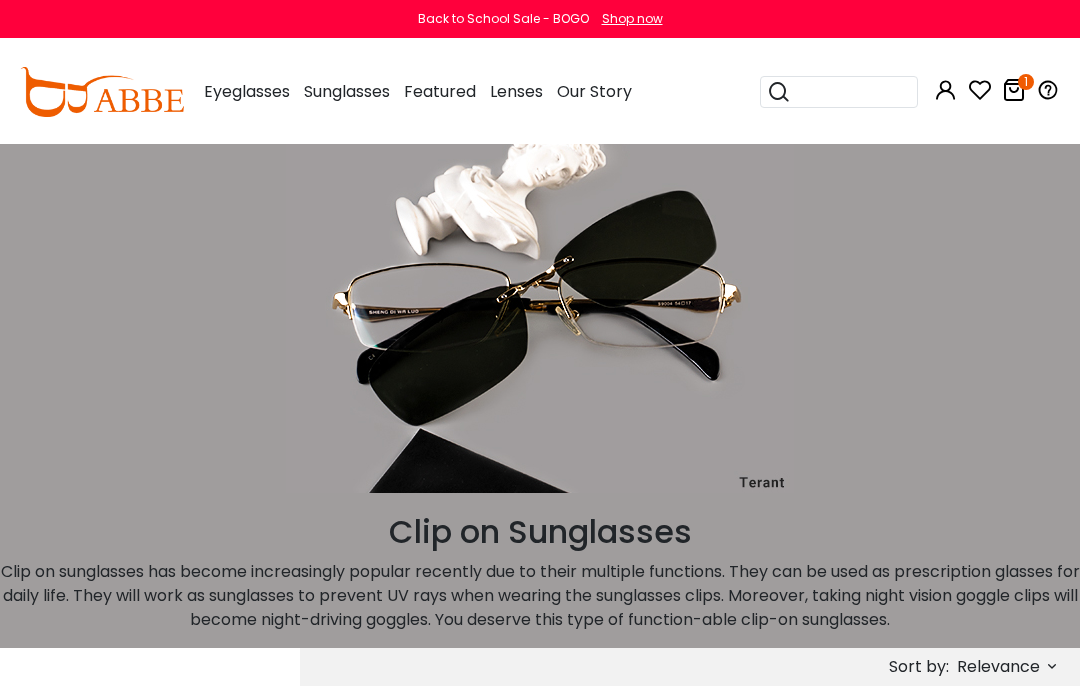 scroll, scrollTop: 0, scrollLeft: 0, axis: both 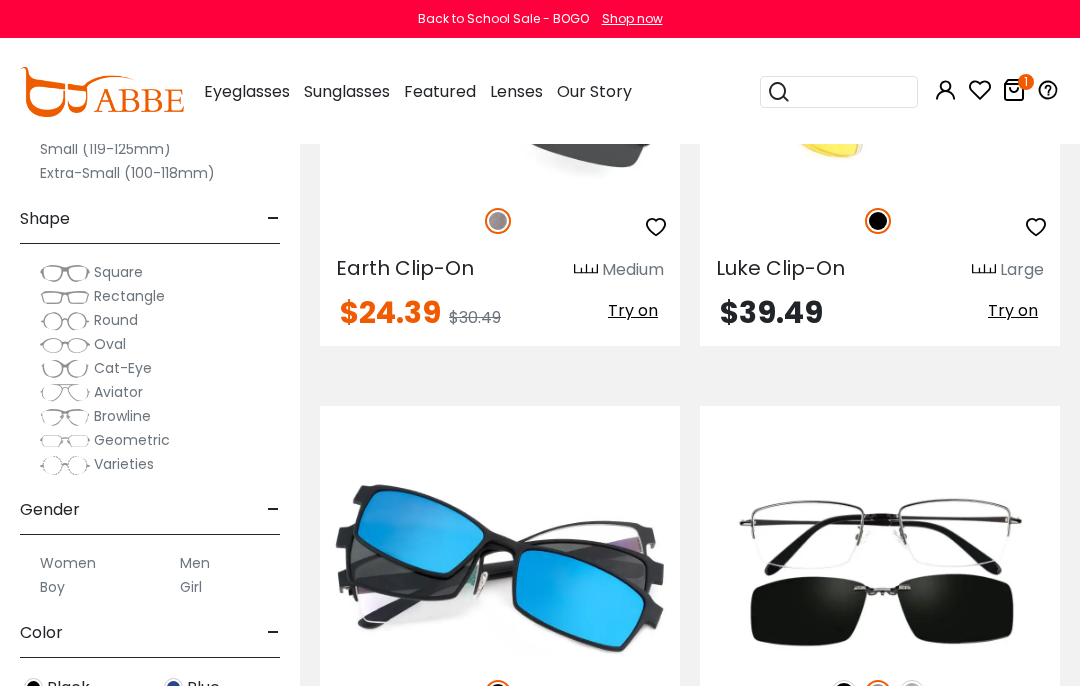 click at bounding box center (880, 84) 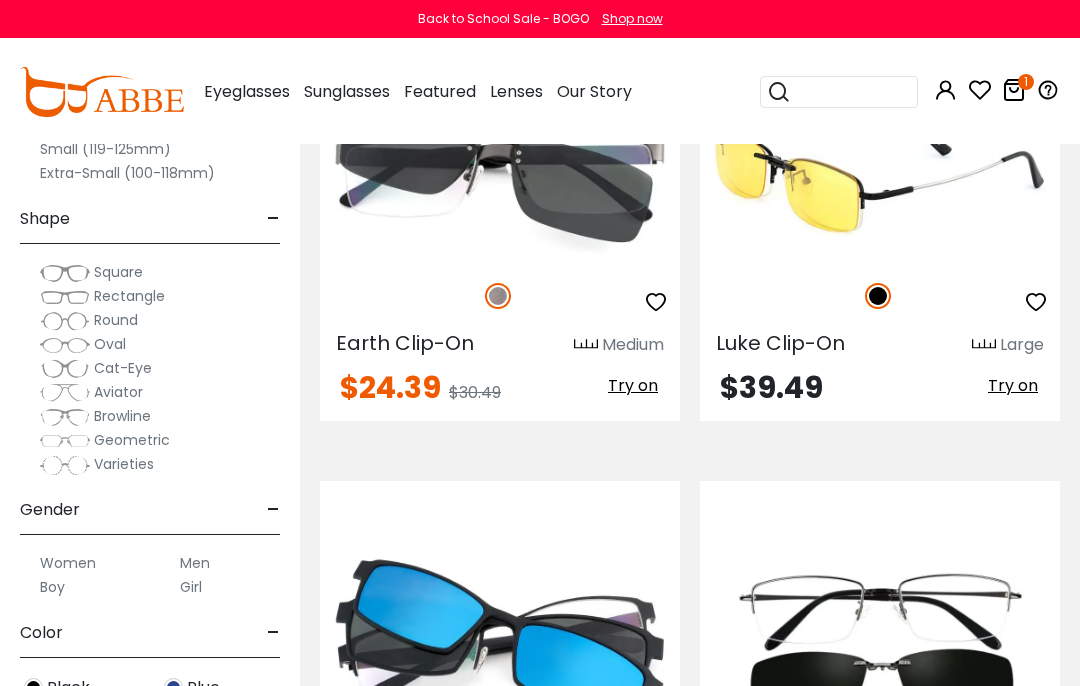 scroll, scrollTop: 888, scrollLeft: 0, axis: vertical 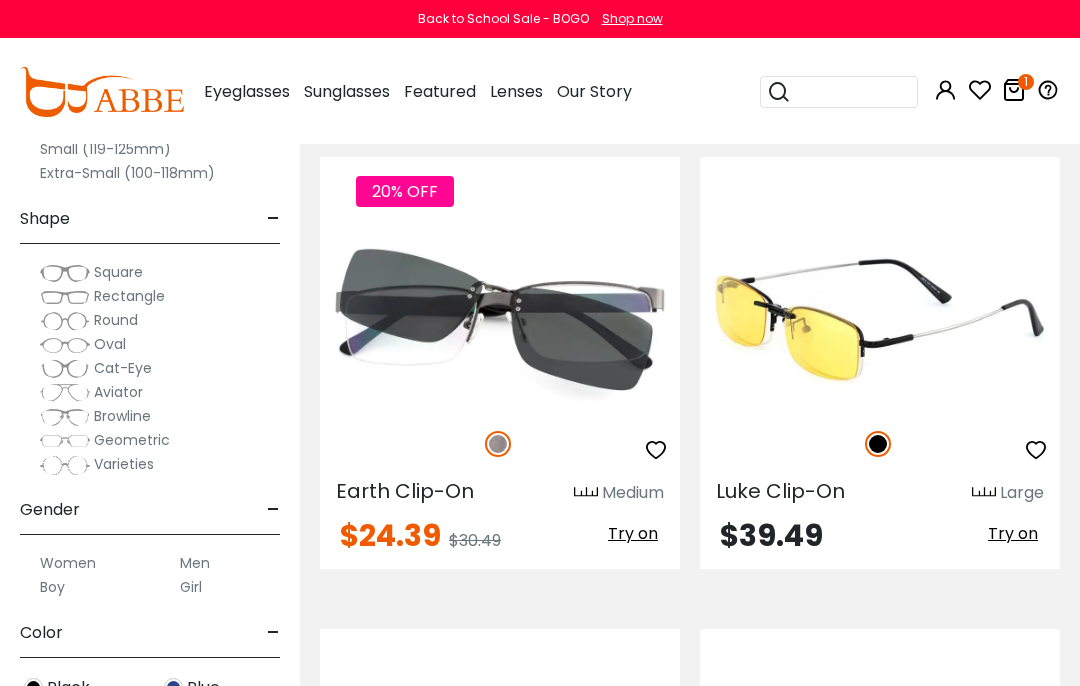 click at bounding box center (880, 319) 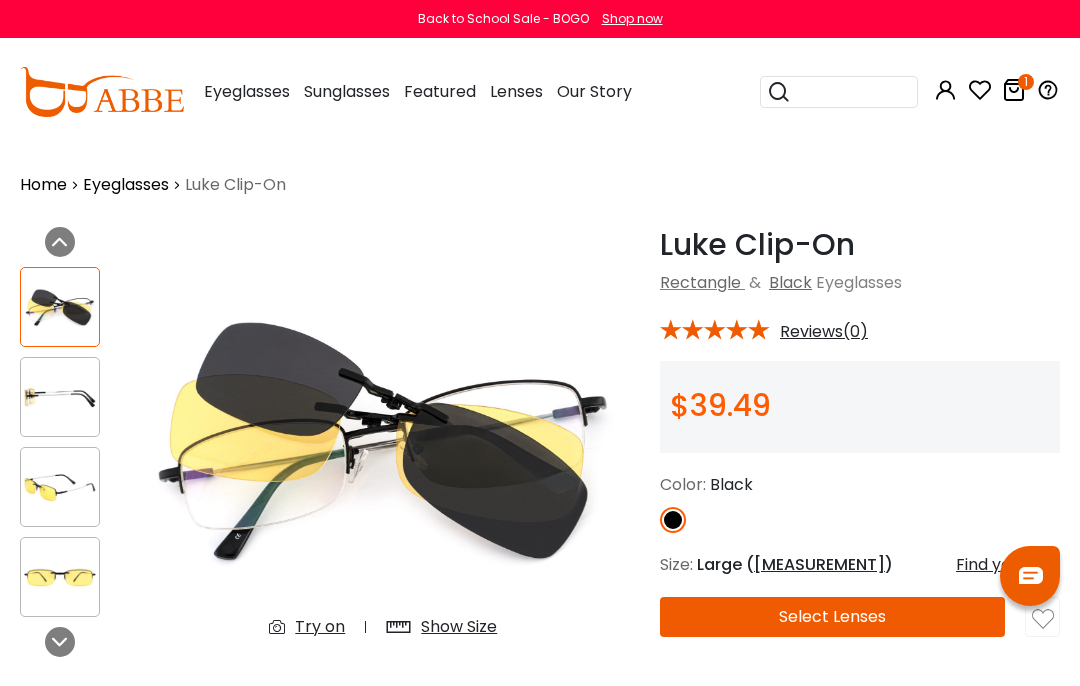 scroll, scrollTop: 0, scrollLeft: 0, axis: both 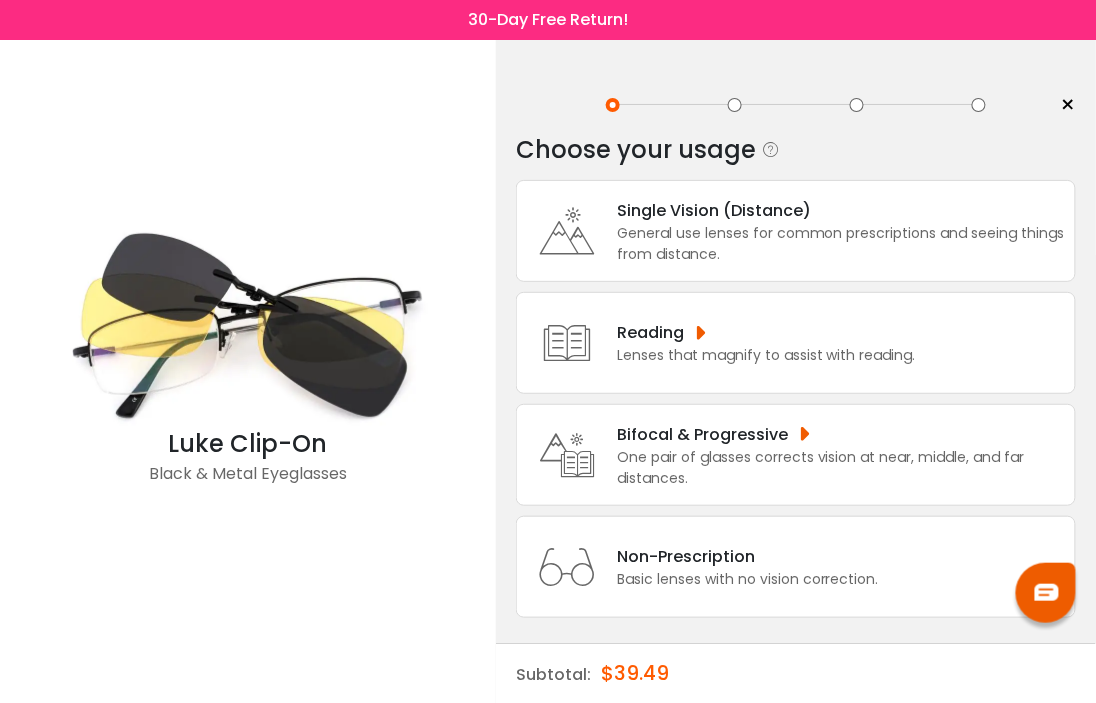 click on "Basic lenses with no vision correction." at bounding box center [748, 579] 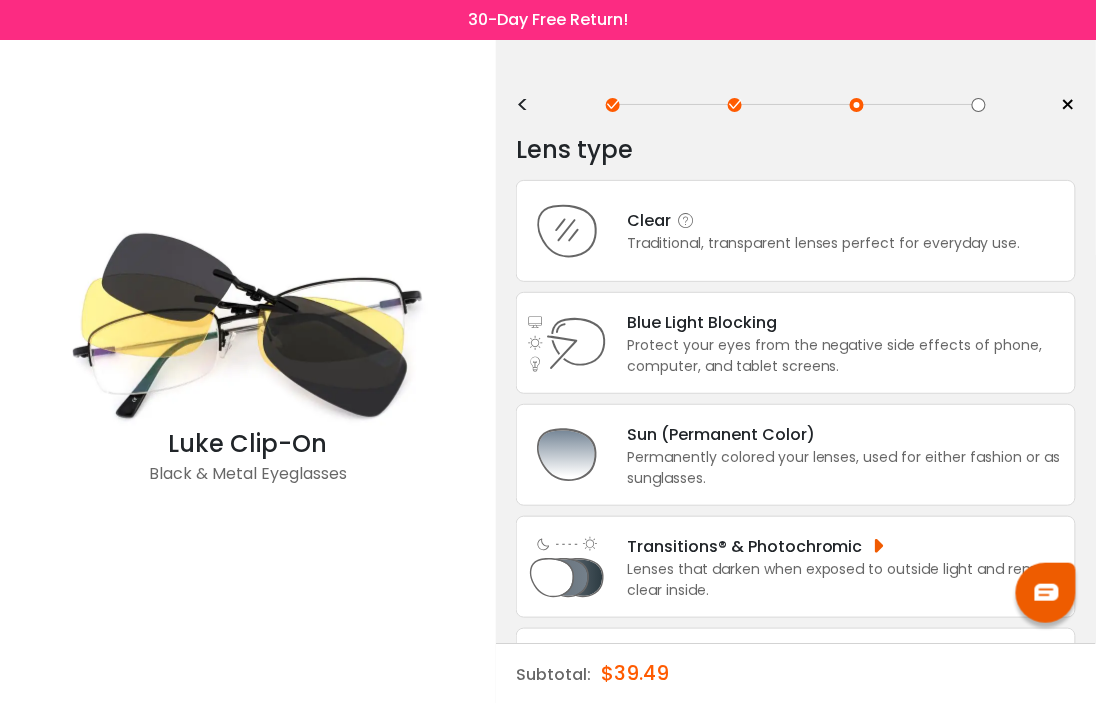 click on "Clear
Traditional, transparent lenses perfect for everyday use." at bounding box center [796, 231] 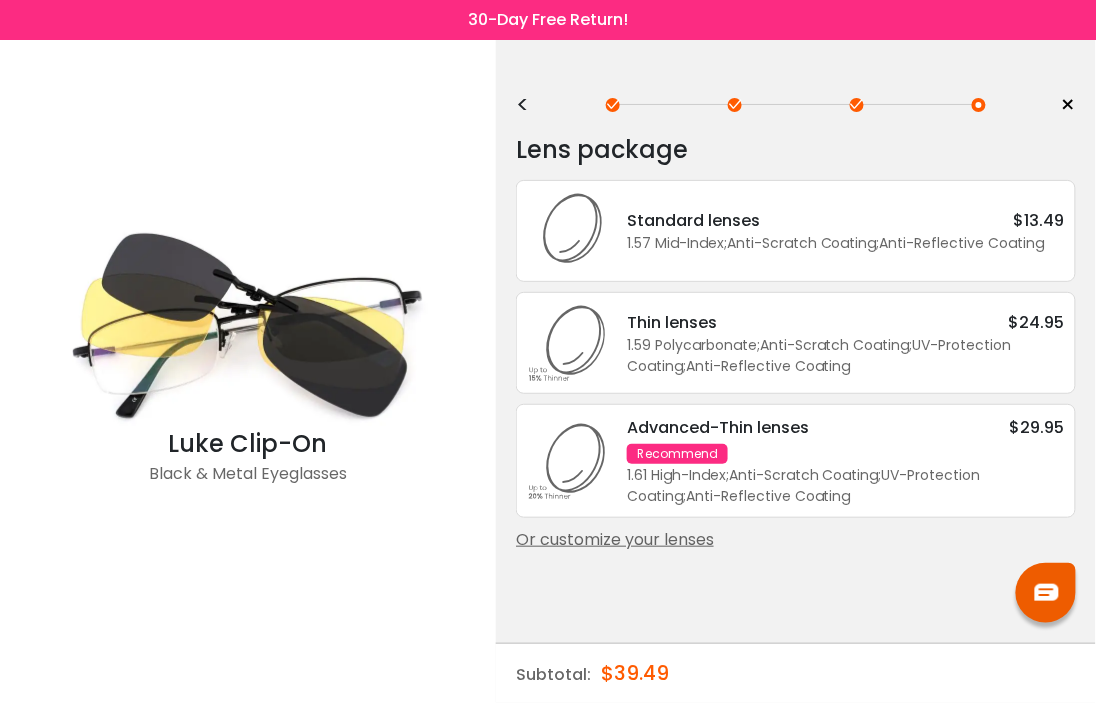 drag, startPoint x: 703, startPoint y: 230, endPoint x: 702, endPoint y: 273, distance: 43.011627 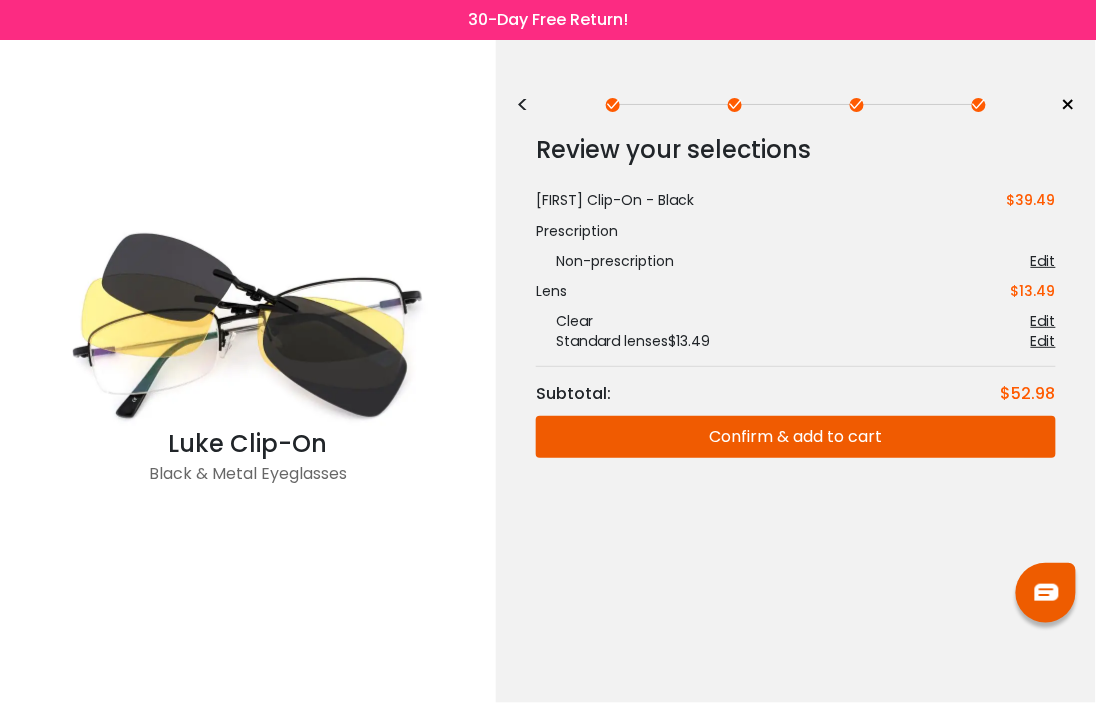 click on "Review your selections
Subtotal:
$52.98
Luke Clip-On
- Black
$39.49
Prescription
Non-prescription
Edit
Your Prescription
Edit
- PD Extra Charge
$7.49
- Prism
$19.00
Lens Edit" at bounding box center [796, 344] 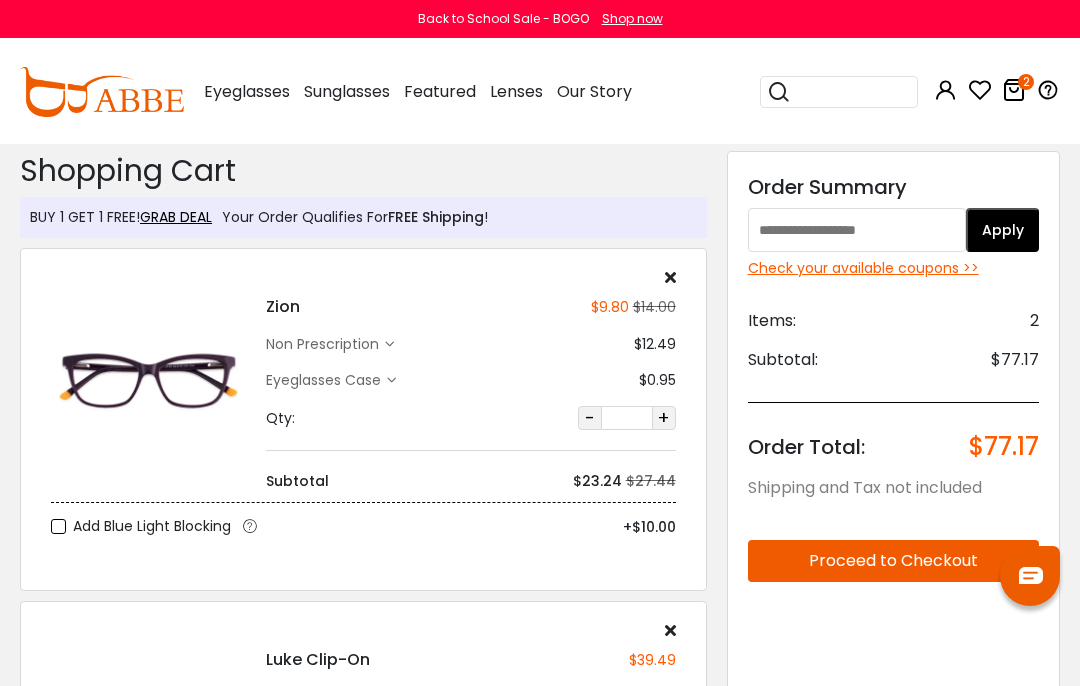 scroll, scrollTop: 0, scrollLeft: 0, axis: both 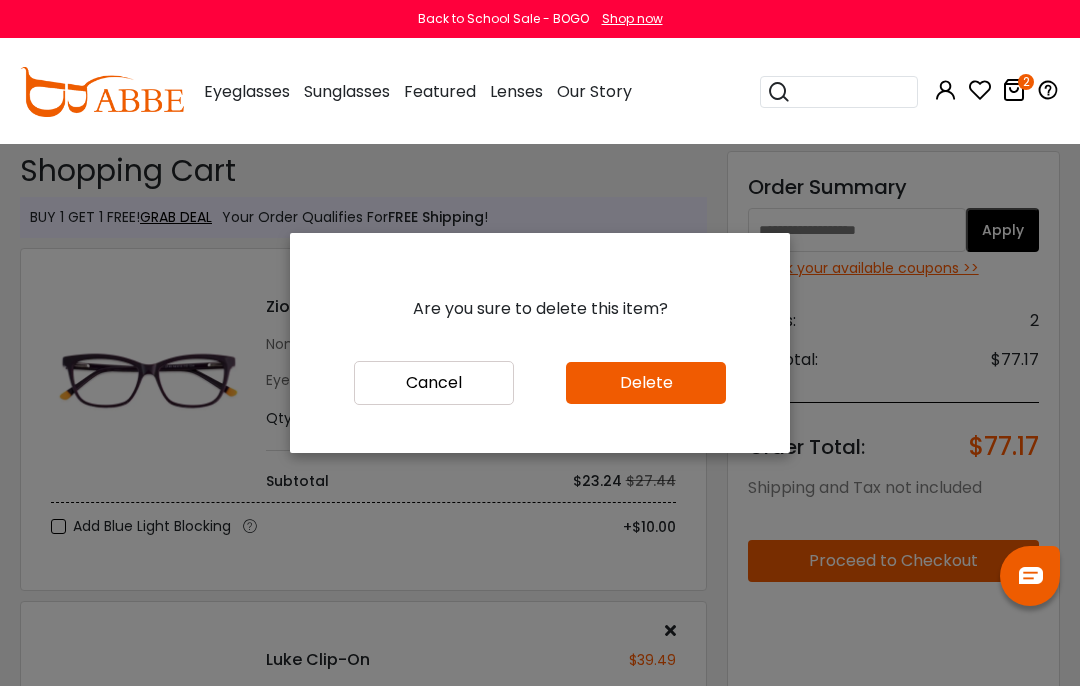 click on "Delete" at bounding box center [646, 383] 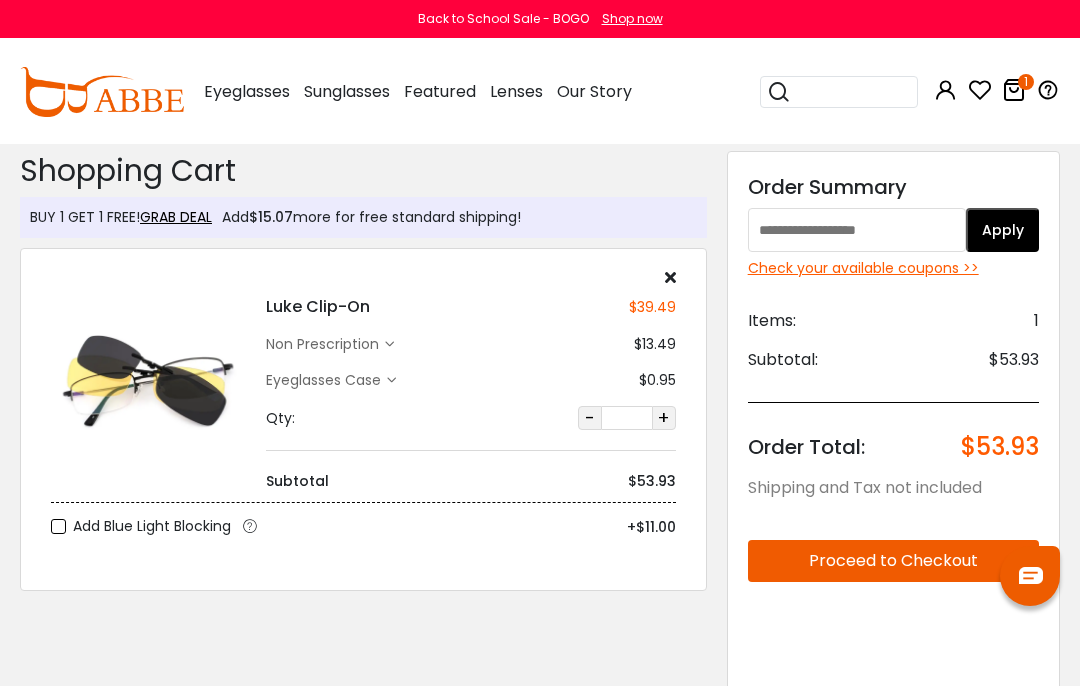 scroll, scrollTop: 0, scrollLeft: 0, axis: both 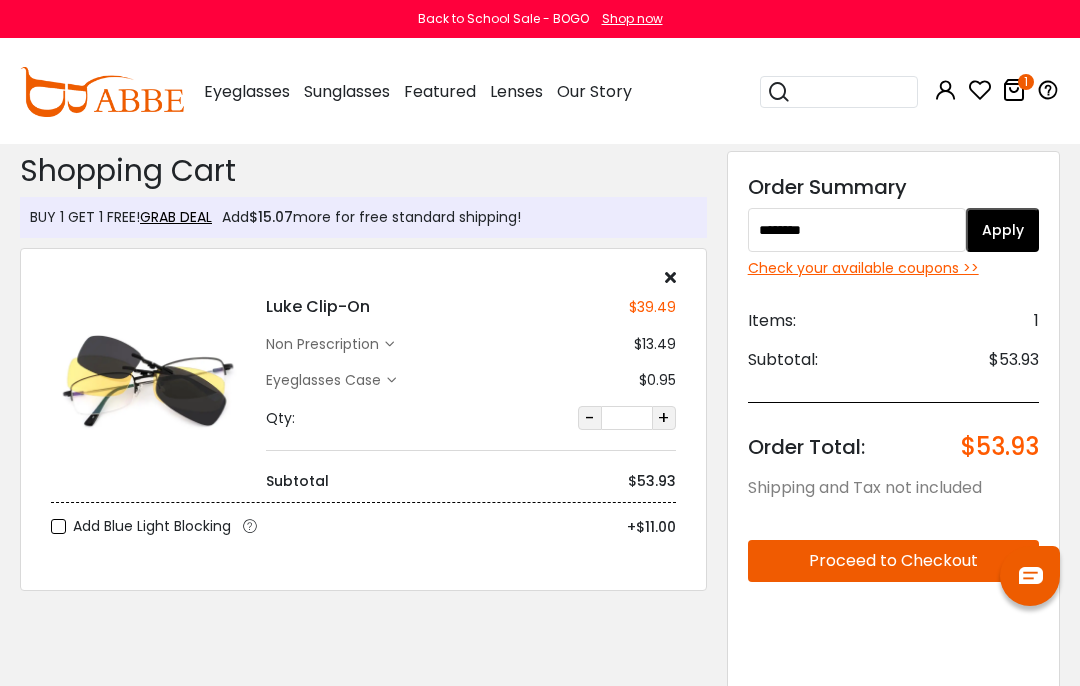 type on "********" 